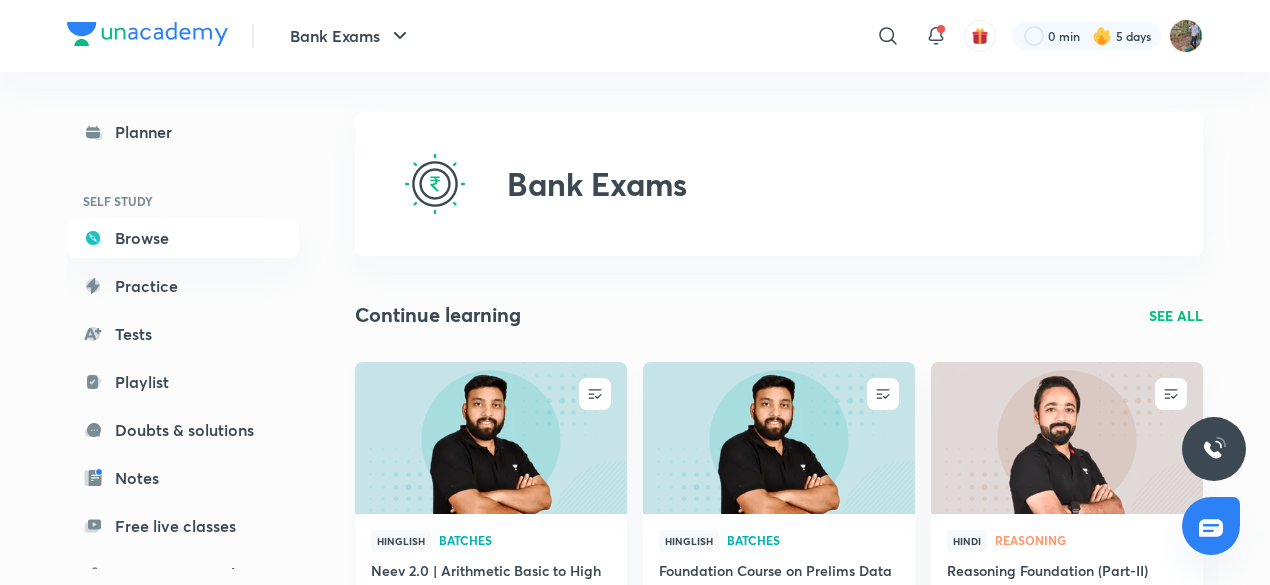 scroll, scrollTop: 200, scrollLeft: 0, axis: vertical 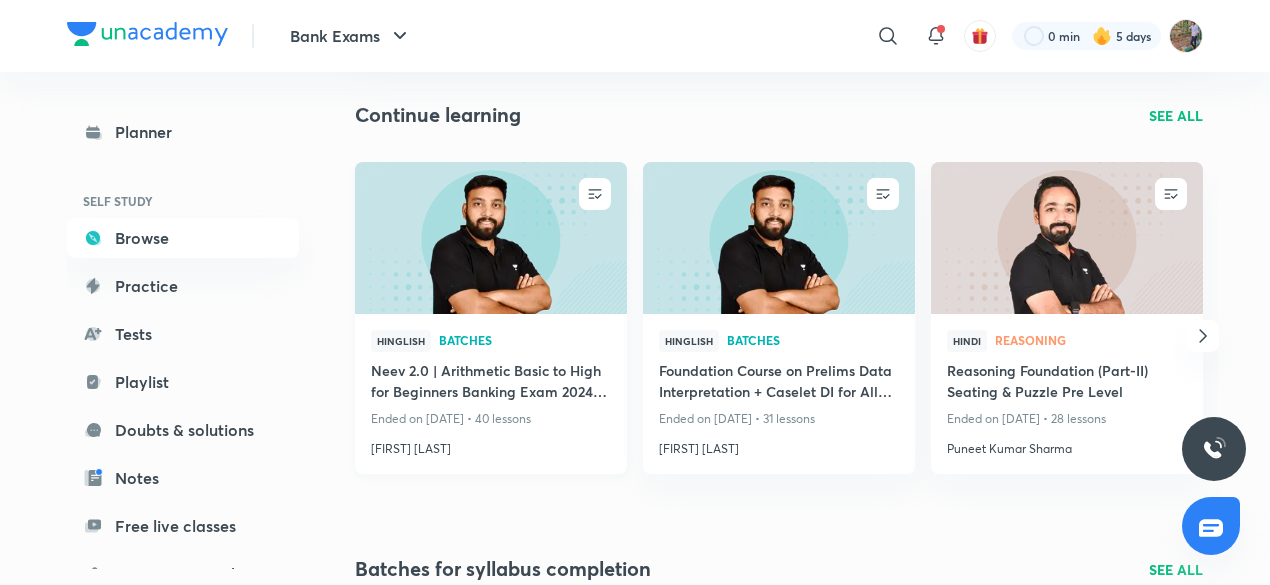 click on "Neev 2.0 | Arithmetic Basic to High for Beginners Banking Exam 2024 (Part - IV)" at bounding box center [491, 383] 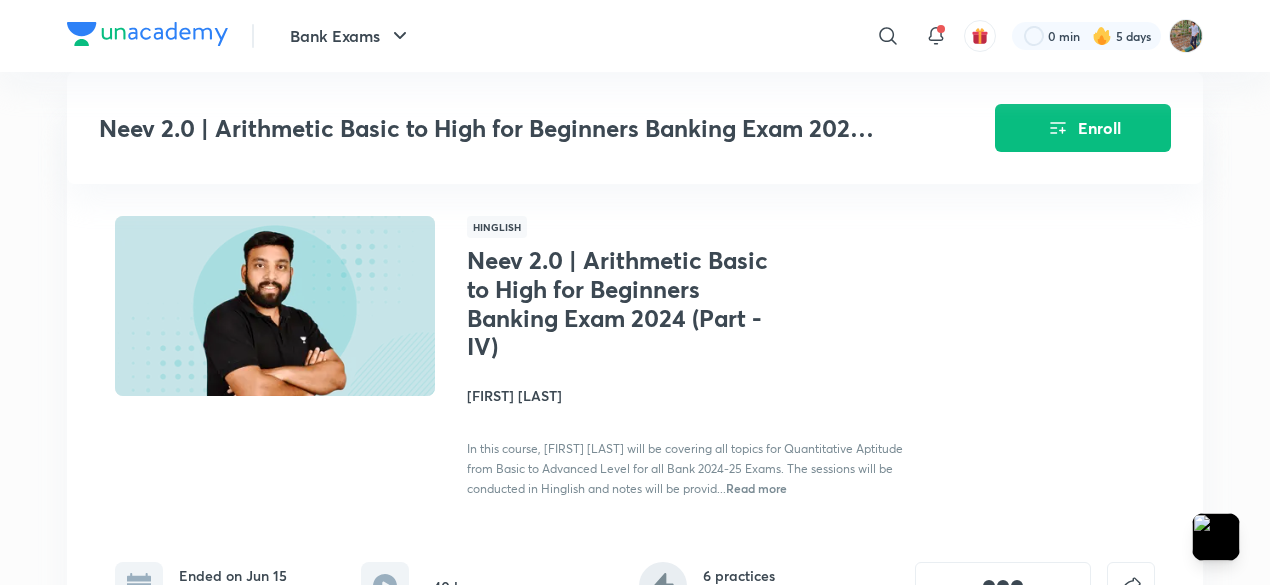 scroll, scrollTop: 500, scrollLeft: 0, axis: vertical 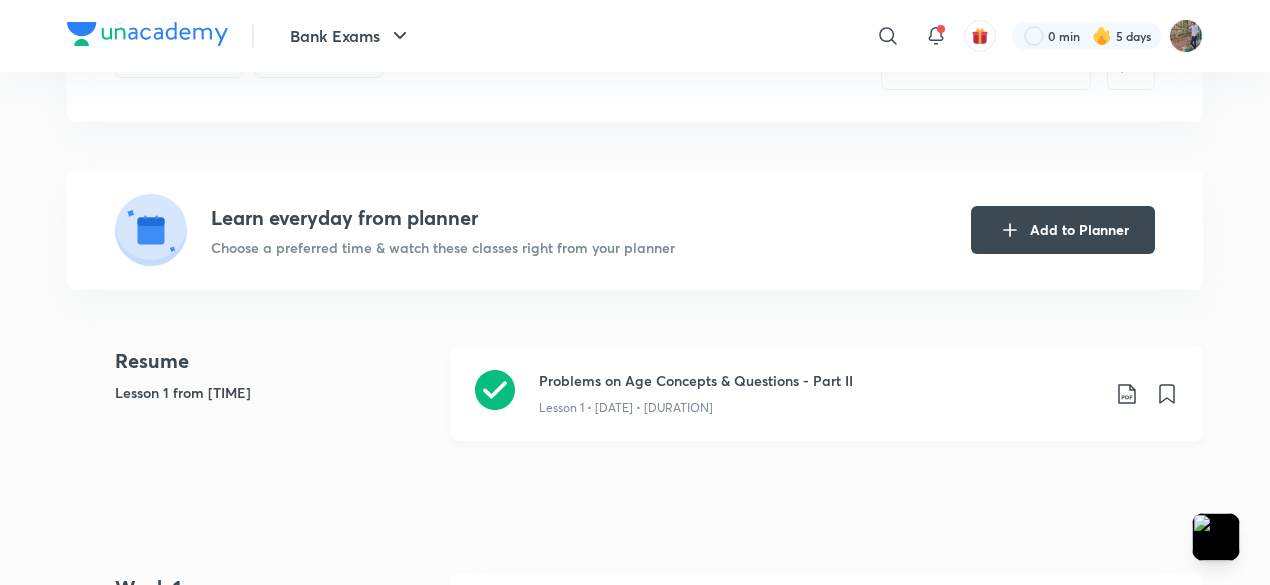 click on "Lesson 1 • [DATE] • [DURATION]" at bounding box center [819, 404] 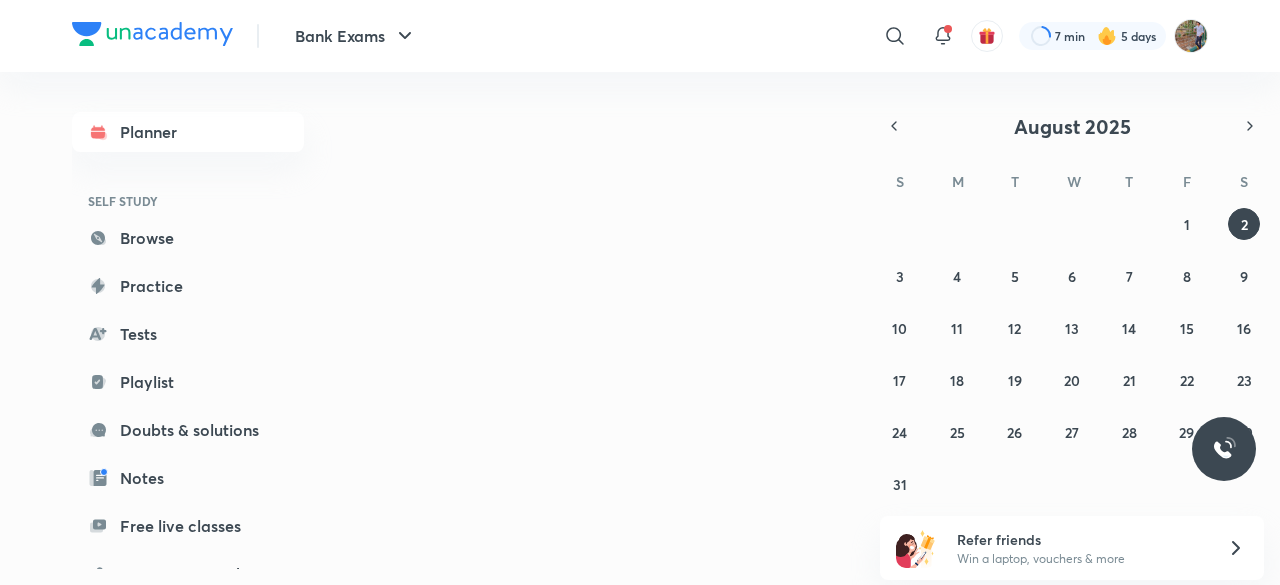 scroll, scrollTop: 0, scrollLeft: 0, axis: both 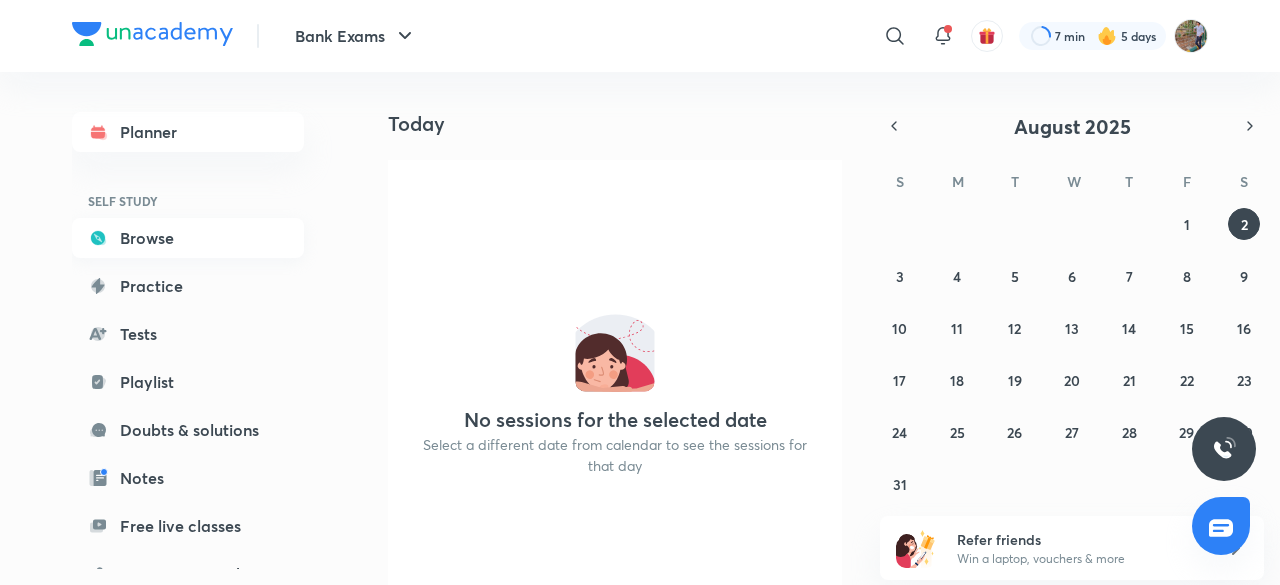 click on "Browse" at bounding box center (188, 238) 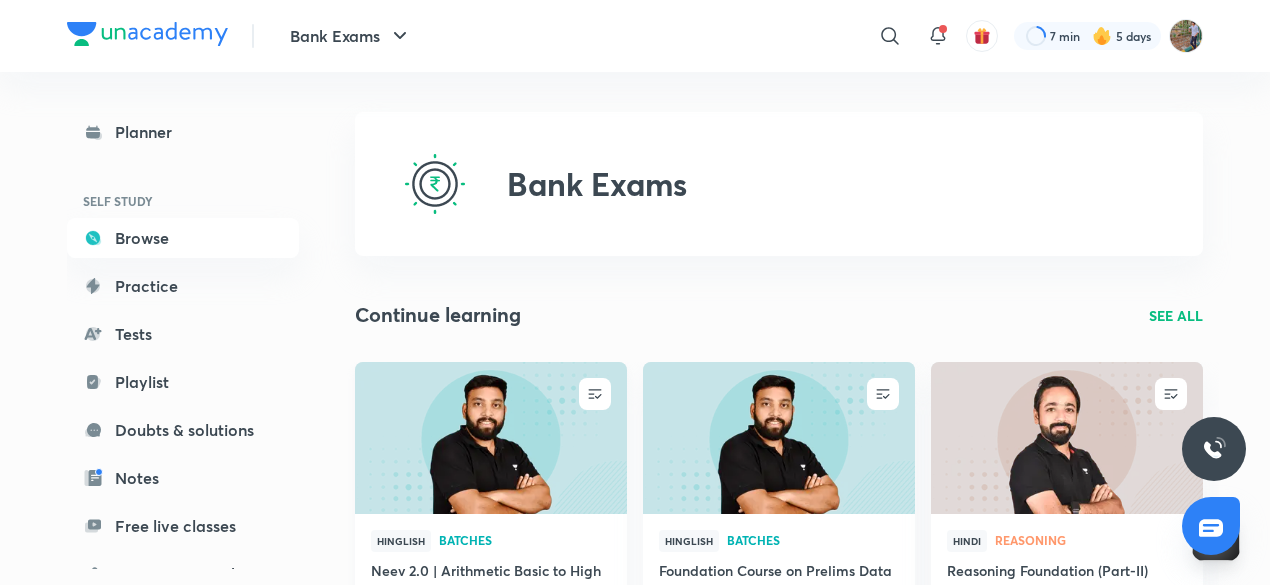 scroll, scrollTop: 200, scrollLeft: 0, axis: vertical 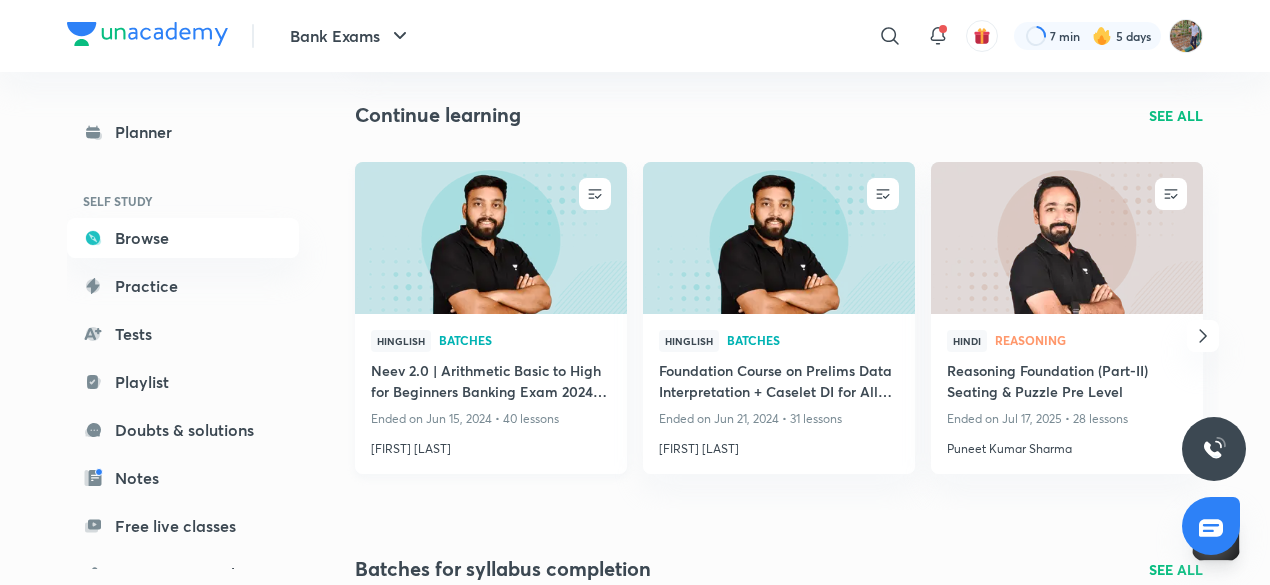 click on "Neev 2.0 | Arithmetic Basic to High for Beginners Banking Exam 2024 (Part - IV)" at bounding box center [491, 383] 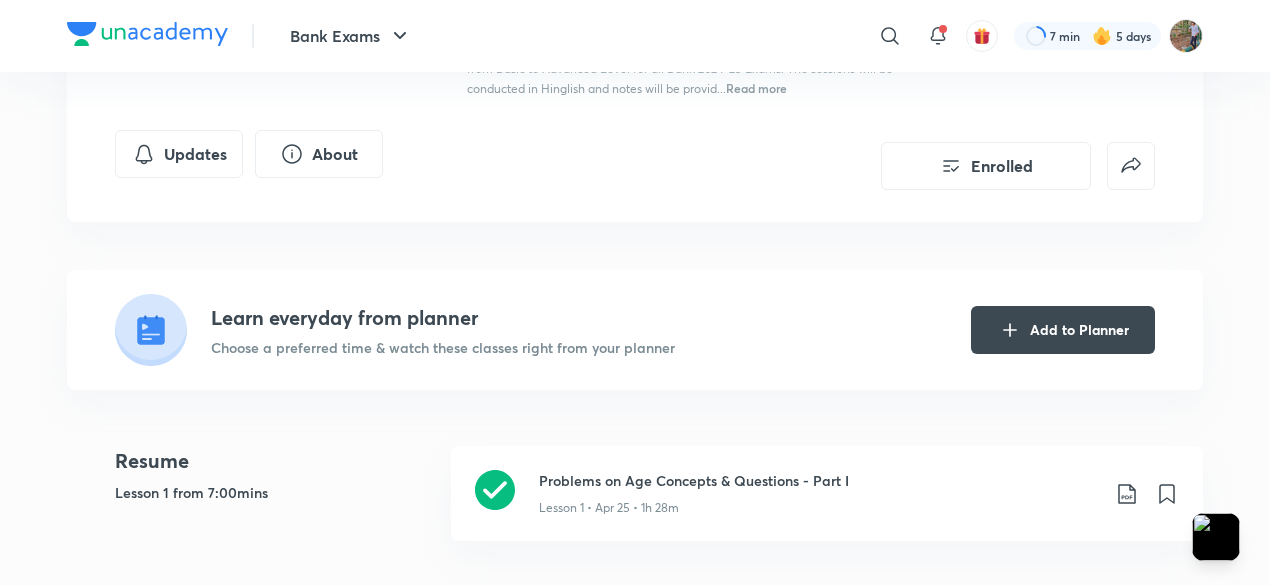 scroll, scrollTop: 0, scrollLeft: 0, axis: both 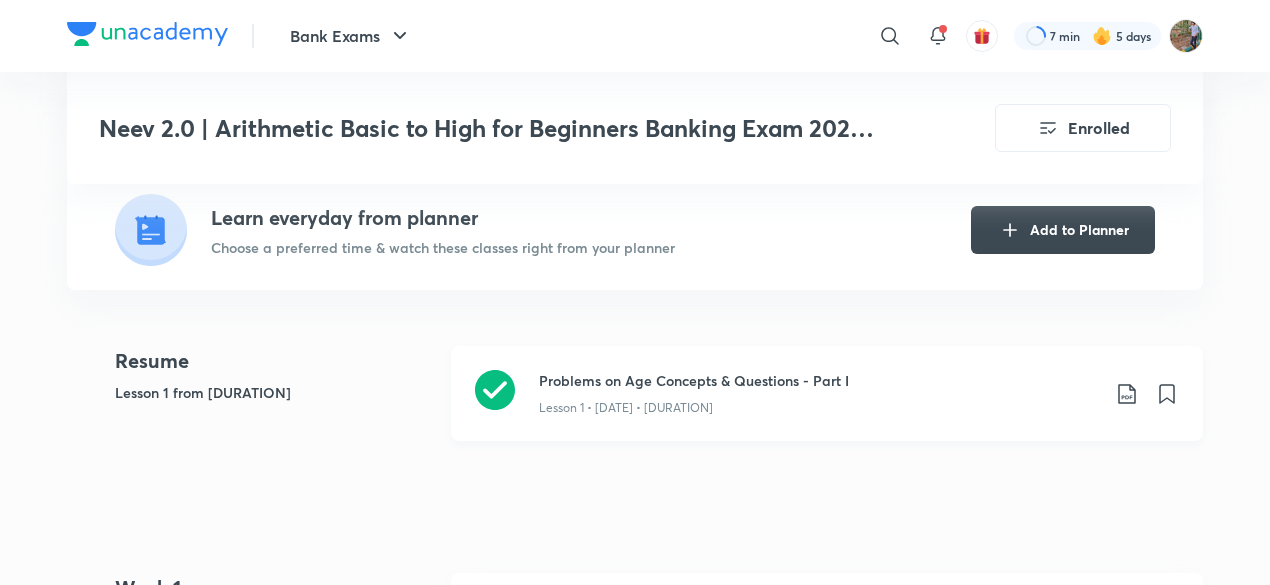 click on "Problems on Age Concepts & Questions - Part I" at bounding box center [819, 380] 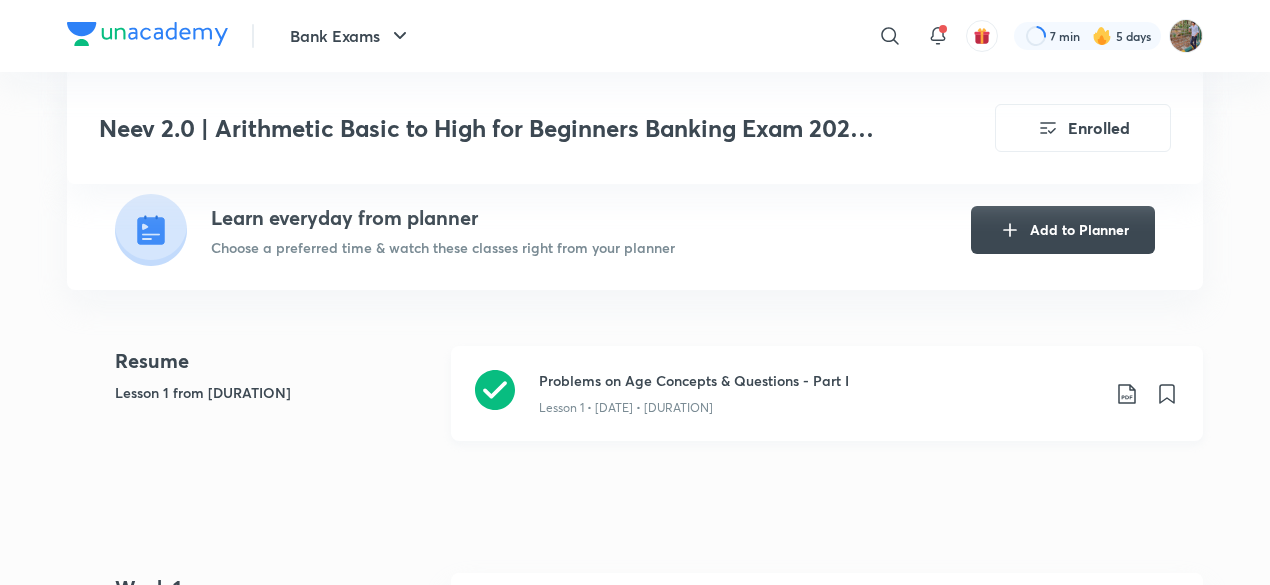 click on "Lesson 1 • [DATE] • [DURATION]" at bounding box center [626, 408] 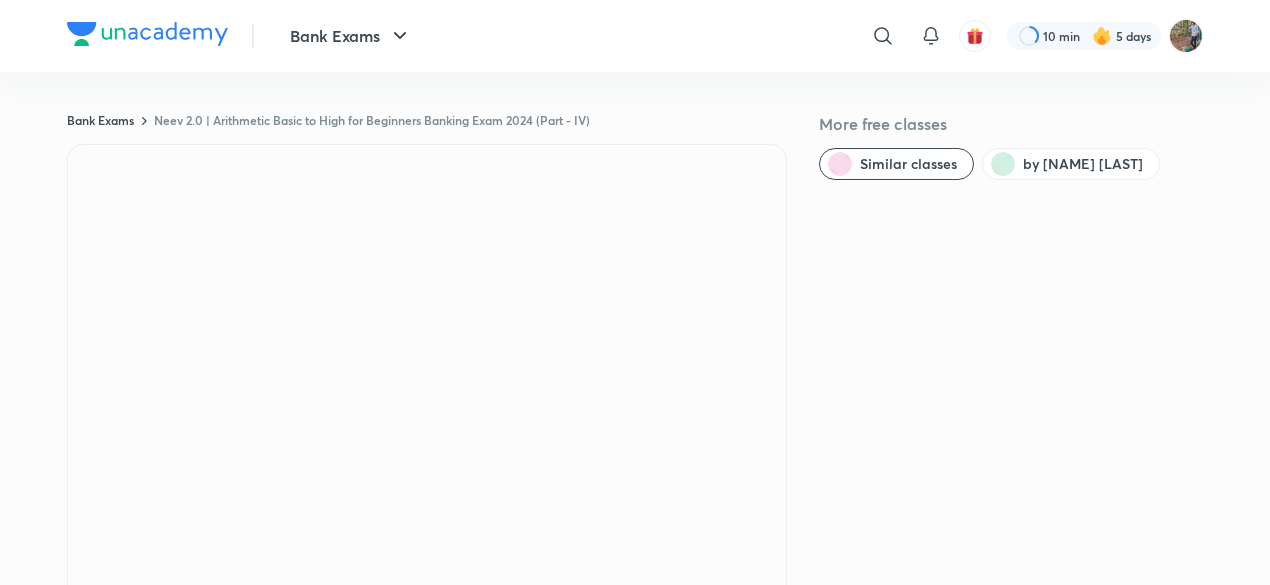 scroll, scrollTop: 500, scrollLeft: 0, axis: vertical 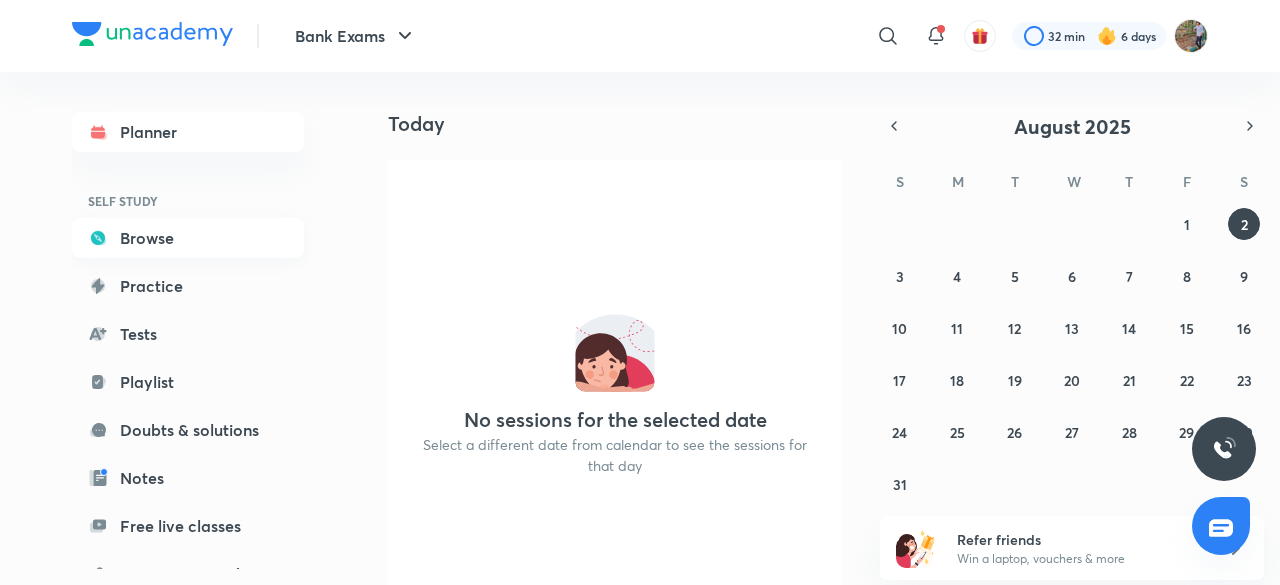 click on "Browse" at bounding box center (188, 238) 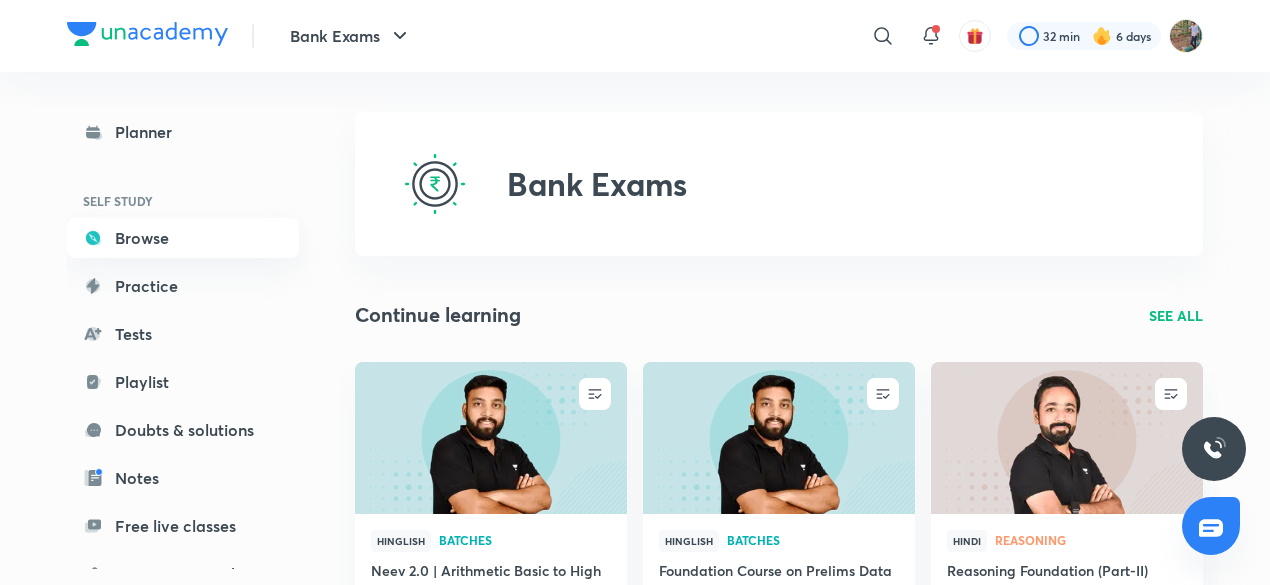 click on "Browse" at bounding box center [183, 238] 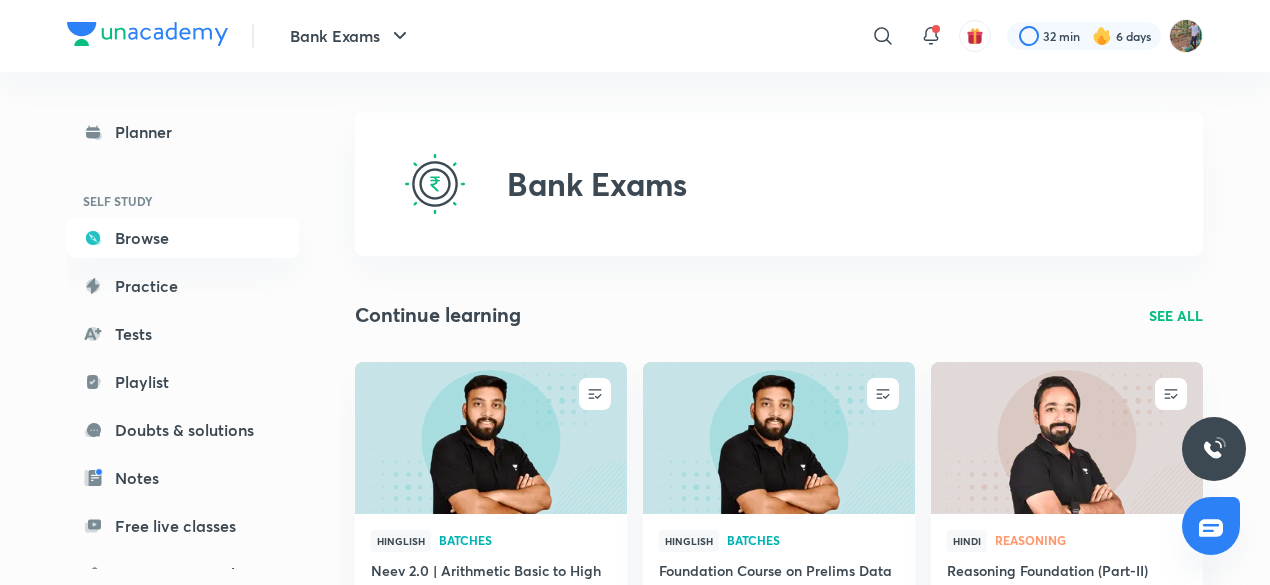 scroll, scrollTop: 300, scrollLeft: 0, axis: vertical 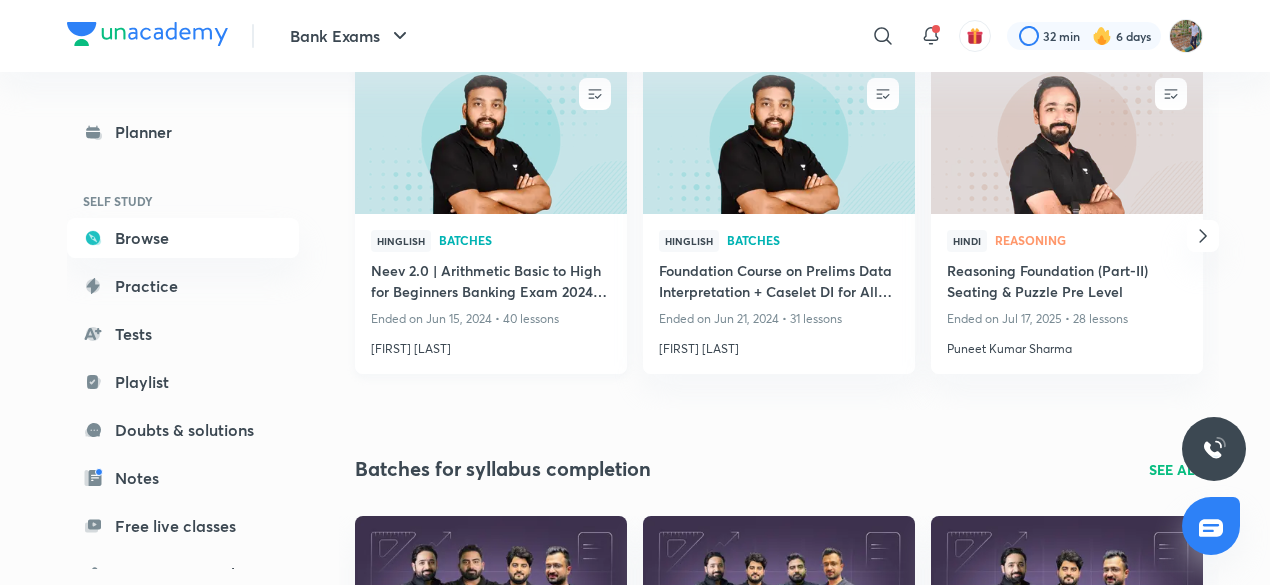 click on "Neev 2.0 | Arithmetic Basic to High for Beginners Banking Exam 2024 (Part - IV)" at bounding box center (491, 283) 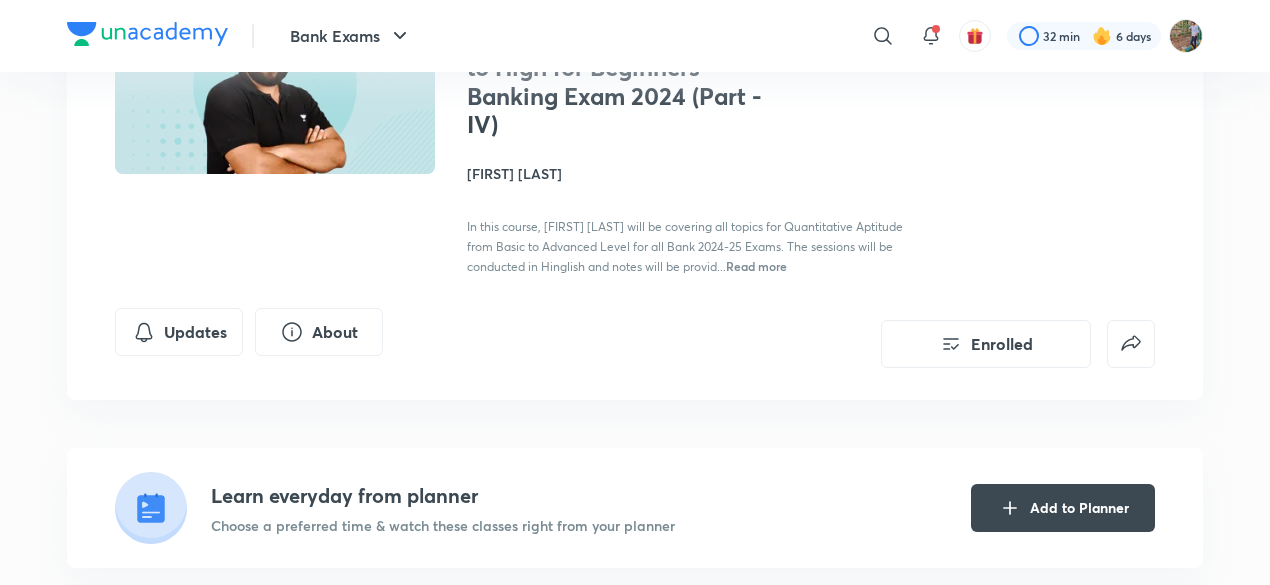 scroll, scrollTop: 600, scrollLeft: 0, axis: vertical 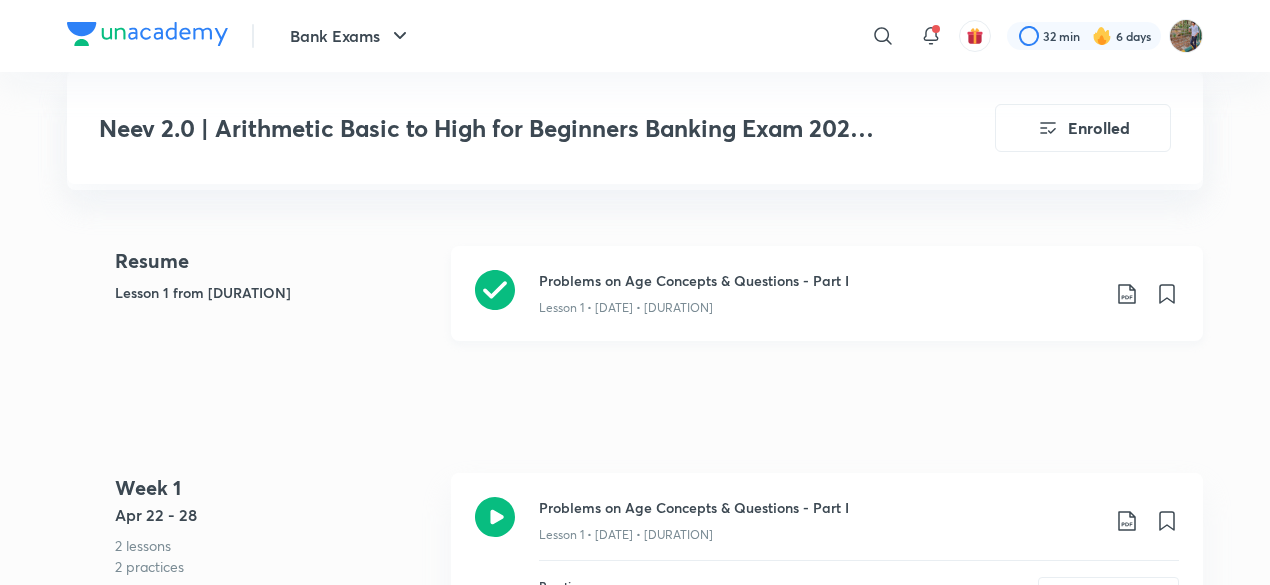 click on "Lesson 1 • [DATE] • [DURATION]" at bounding box center (819, 304) 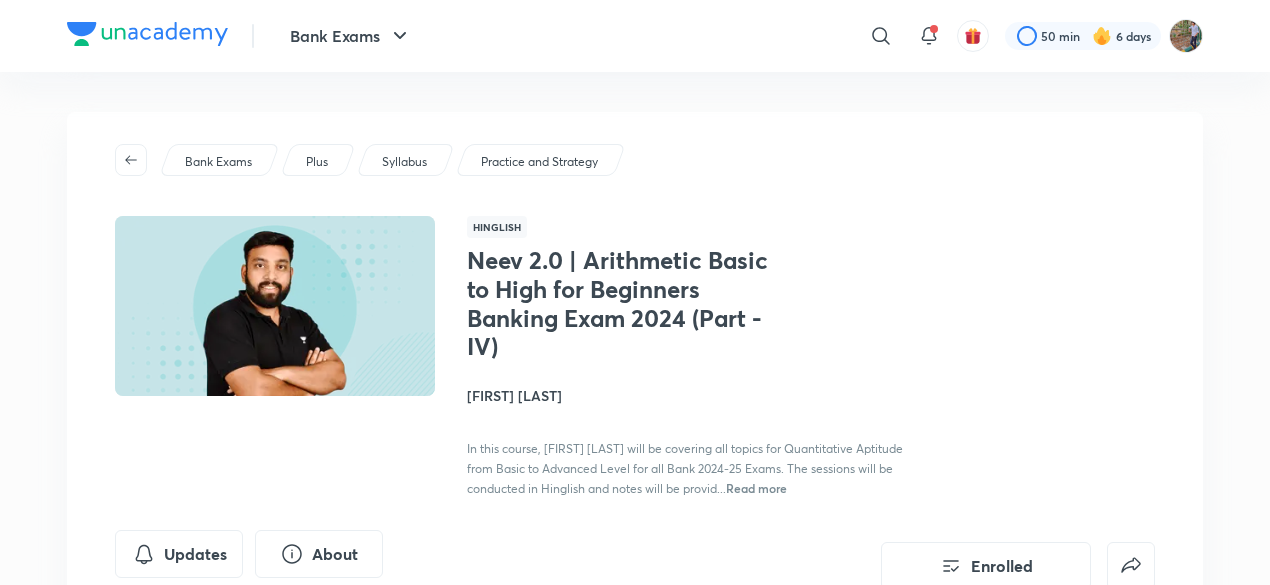 scroll, scrollTop: 600, scrollLeft: 0, axis: vertical 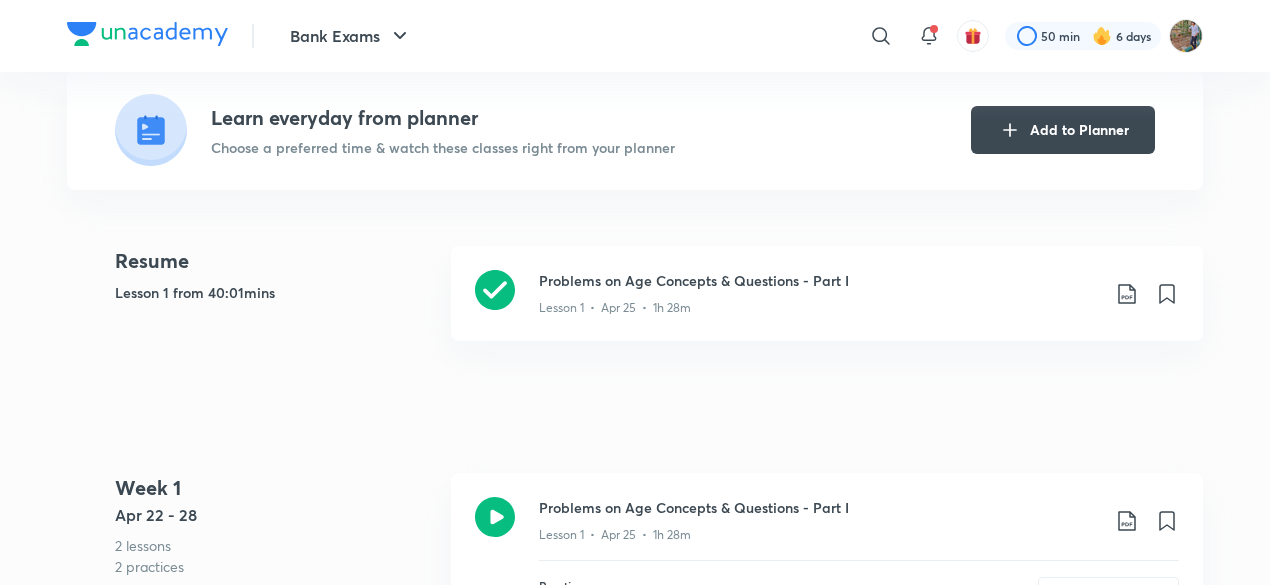 click on "Bank Exams ​ 50 min 6 days Neev 2.0 | Arithmetic Basic to High for Beginners Banking Exam 2024 (Part - IV) Enrolled Bank Exams Plus Syllabus Practice and Strategy Hinglish Neev 2.0 | Arithmetic Basic to High for Beginners Banking Exam 2024 (Part - IV) Arun Singh Rawat In this course, Arun Singh Rawat will be covering all topics for Quantitative Aptitude from Basic to Advanced Level for all Bank 2024-25 Exams. The sessions will be conducted in Hinglish and notes will be provid...  Read more Updates About Enrolled Learn everyday from planner Choose a preferred time & watch these classes right from your planner Add to Planner Resume Lesson 1 from 40:01mins Problems on Age Concepts & Questions - Part I Lesson 1  •  Apr 25  •  1h 28m  Week 1 Apr 22 - 28 2 lessons 2 practices Problems on Age Concepts & Questions - Part I Lesson 1  •  Apr 25  •  1h 28m  Practice 5 questions Start practice Problems on Age Concepts & Questions - Part II Lesson 2  •  Apr 26  •  1h 17m  Practice SSC" at bounding box center (635, 3516) 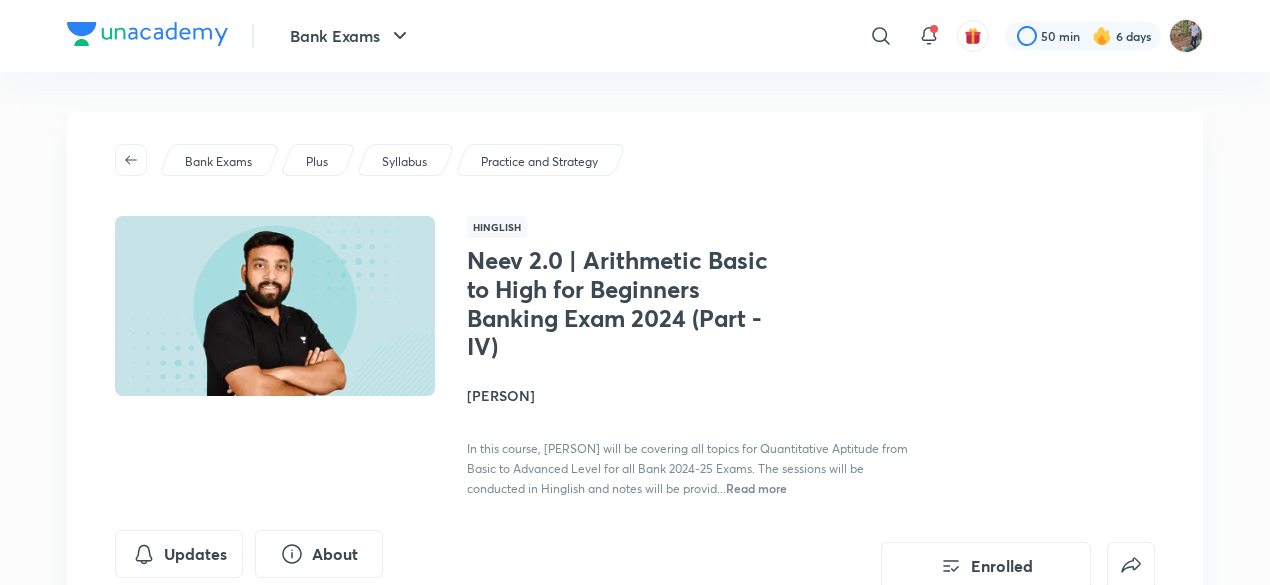 scroll, scrollTop: 600, scrollLeft: 0, axis: vertical 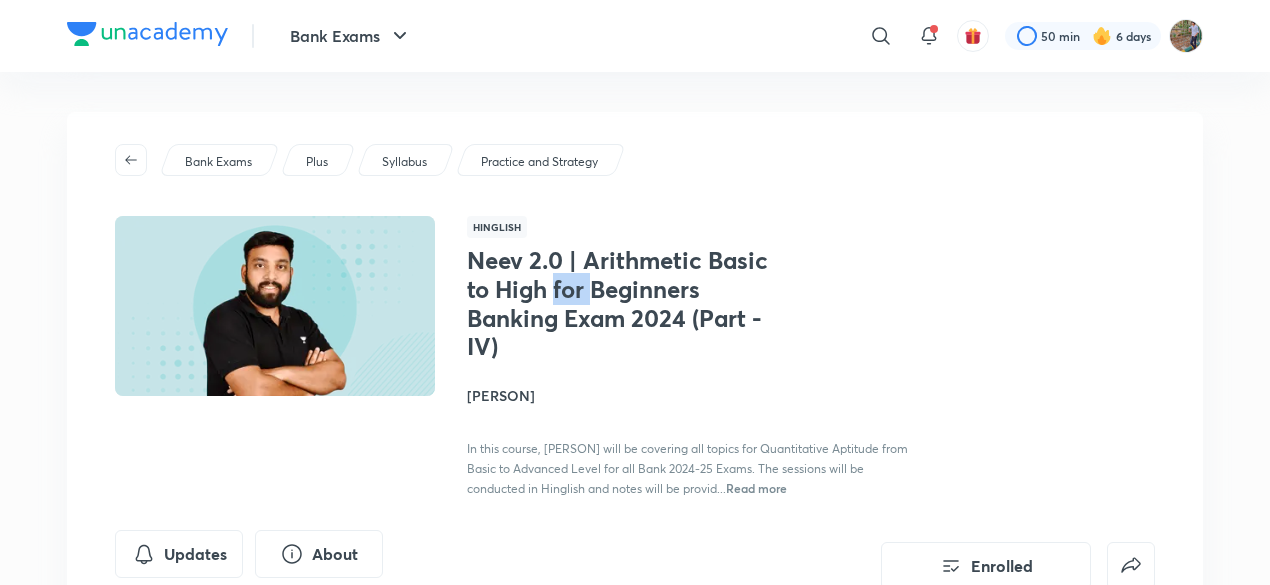 click on "Neev 2.0 | Arithmetic Basic to High for Beginners Banking Exam 2024 (Part - IV)" at bounding box center [630, 303] 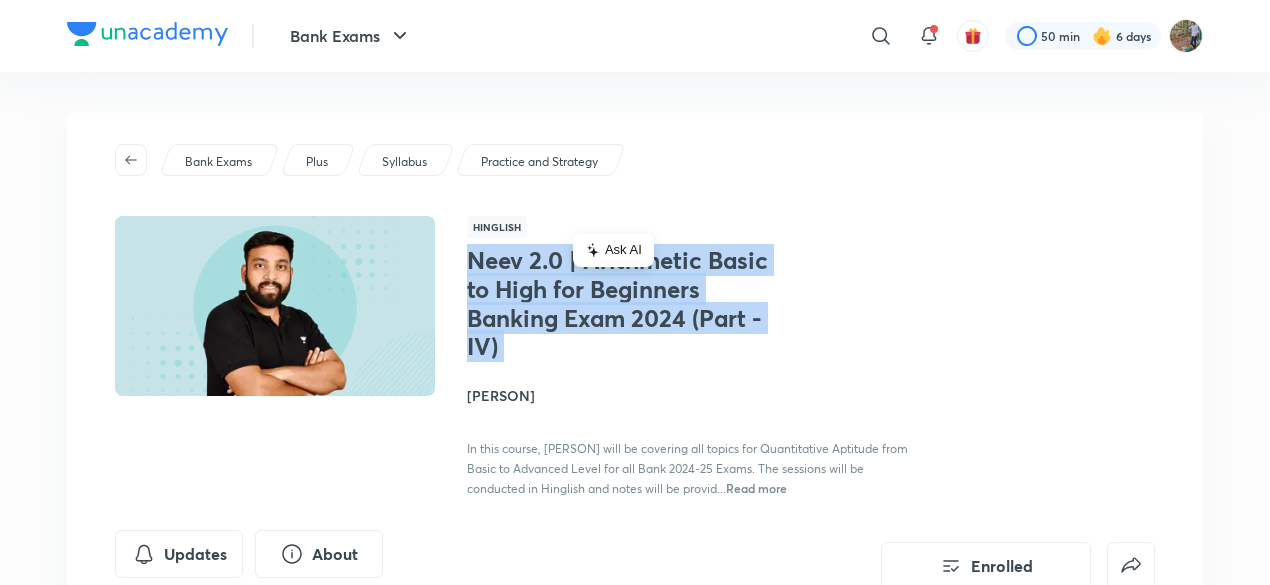 click on "Neev 2.0 | Arithmetic Basic to High for Beginners Banking Exam 2024 (Part - IV)" at bounding box center (630, 303) 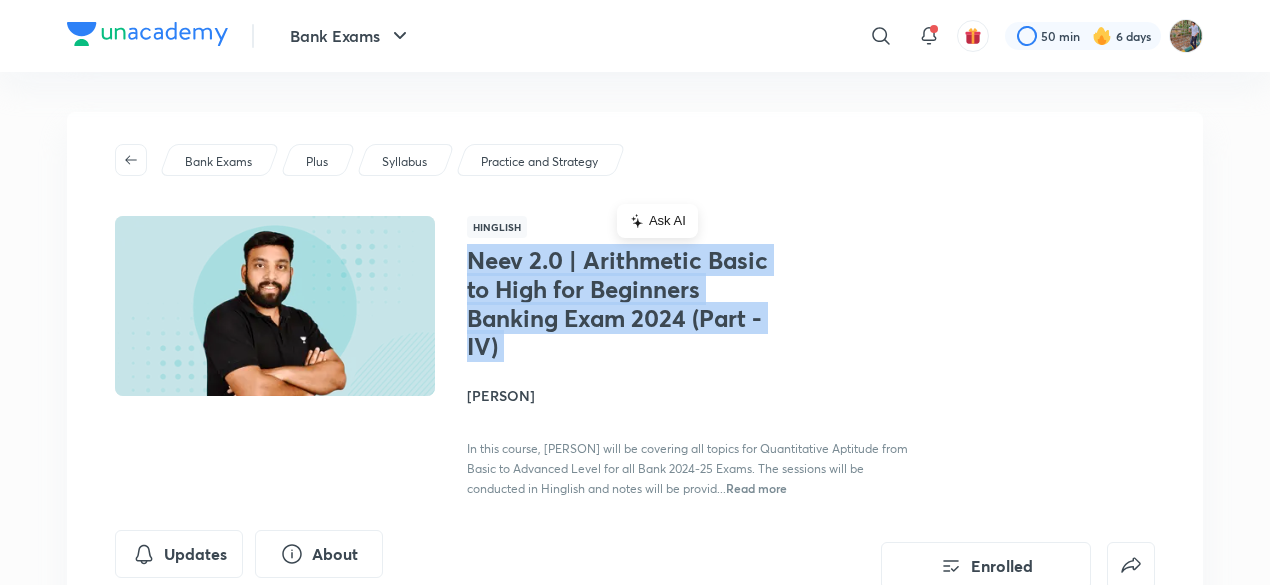 click on "Neev 2.0 | Arithmetic Basic to High for Beginners Banking Exam 2024 (Part - IV) [PERSON] In this course, [PERSON] will be covering all topics for Quantitative Aptitude from Basic to Advanced Level for all Bank 2024-25 Exams. The sessions will be conducted in Hinglish and notes will be provid...  Read more" at bounding box center [811, 372] 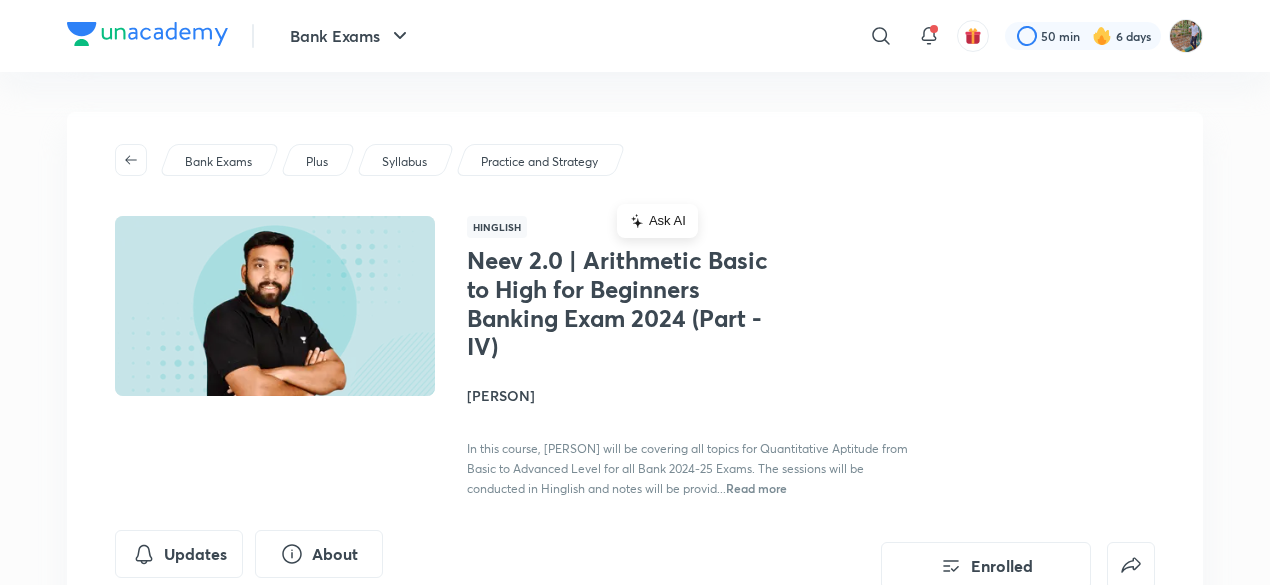 click on "Neev 2.0 | Arithmetic Basic to High for Beginners Banking Exam 2024 (Part - IV) [PERSON] In this course, [PERSON] will be covering all topics for Quantitative Aptitude from Basic to Advanced Level for all Bank 2024-25 Exams. The sessions will be conducted in Hinglish and notes will be provid...  Read more" at bounding box center (811, 372) 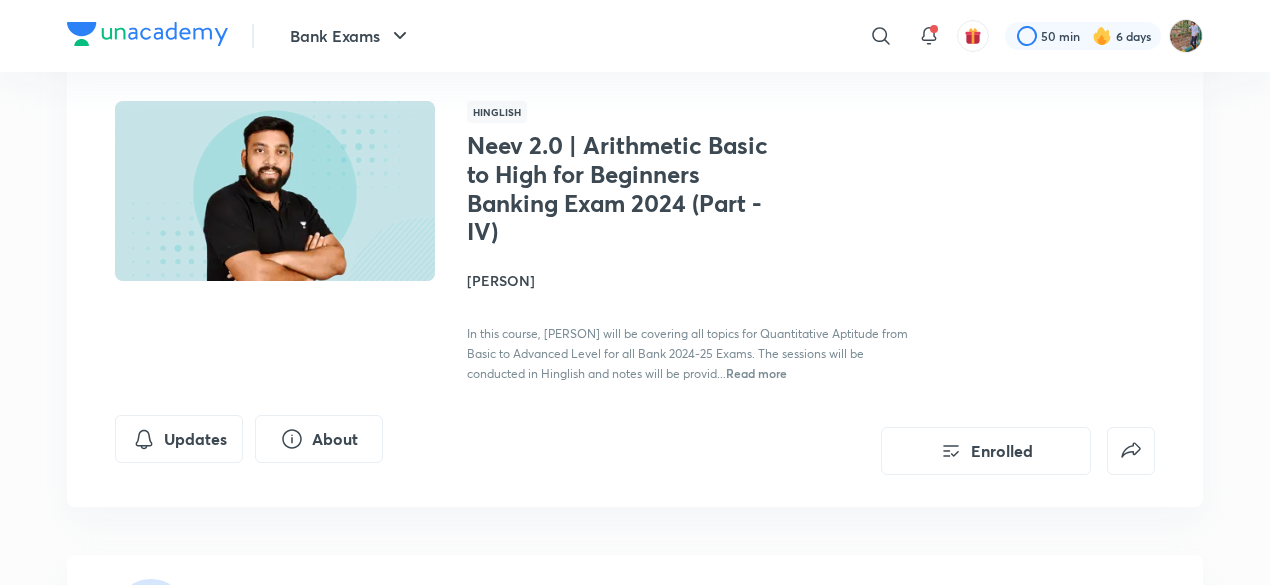 scroll, scrollTop: 0, scrollLeft: 0, axis: both 